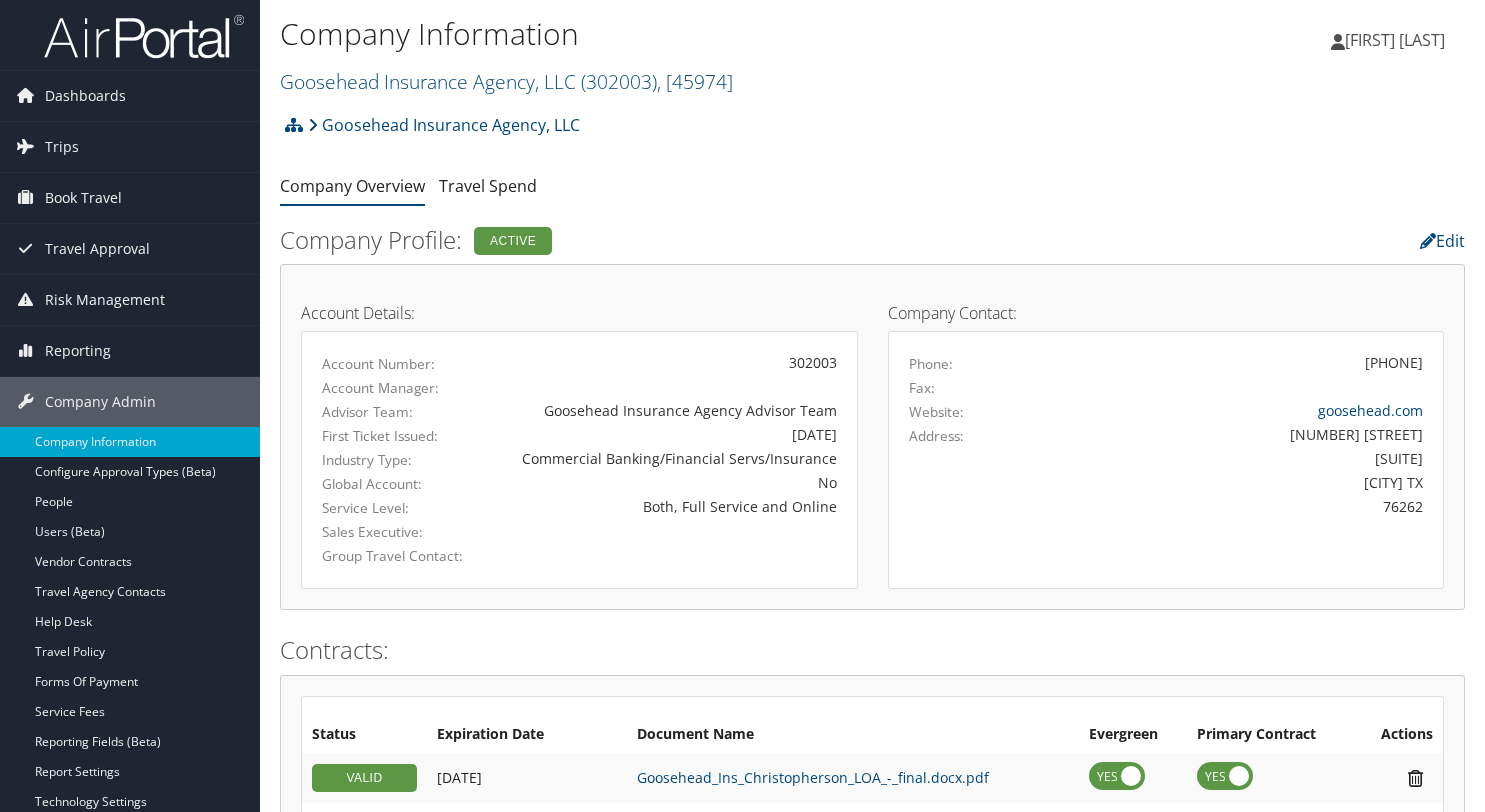 scroll, scrollTop: 0, scrollLeft: 0, axis: both 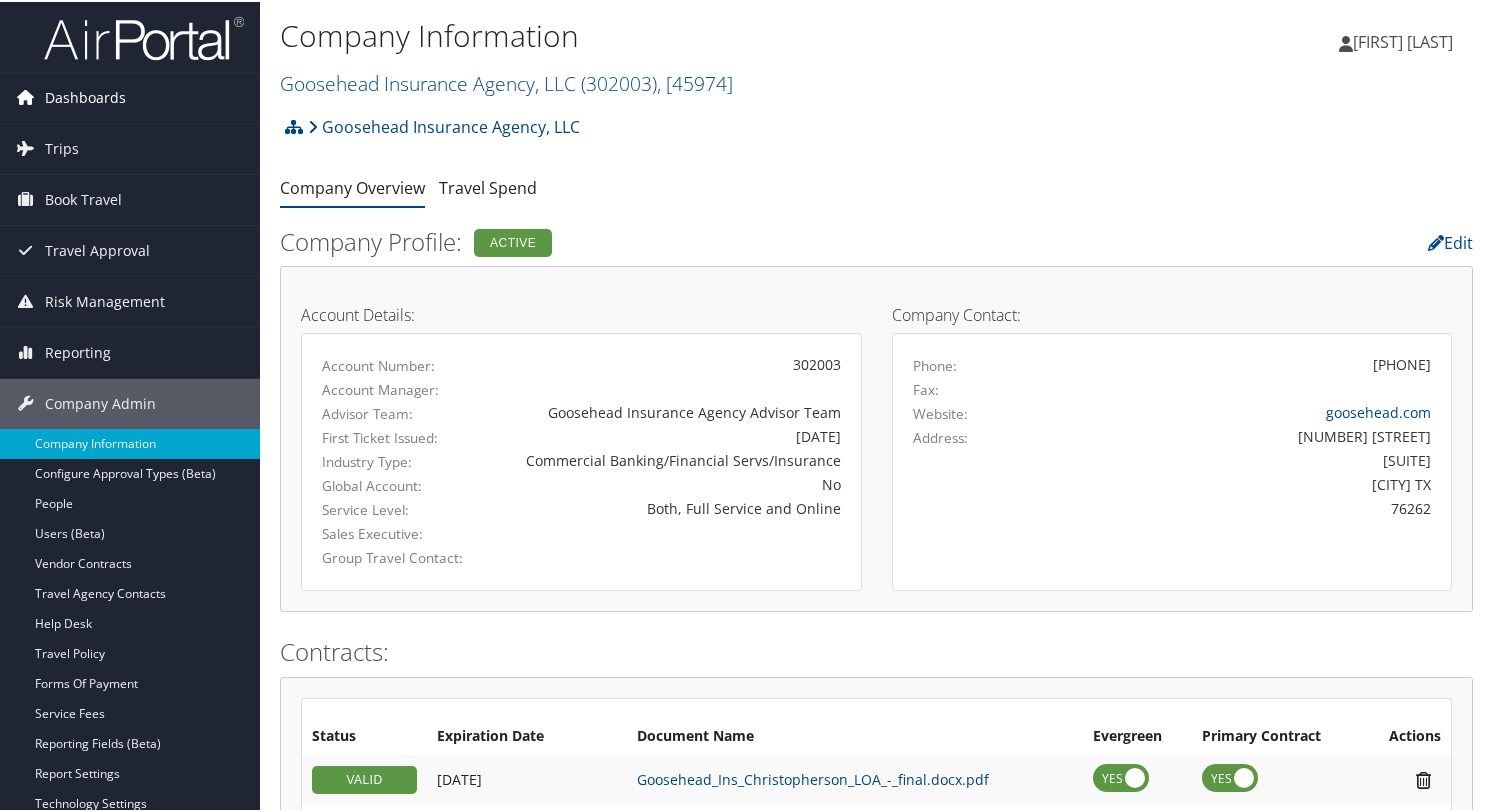 click on "Dashboards" at bounding box center (85, 96) 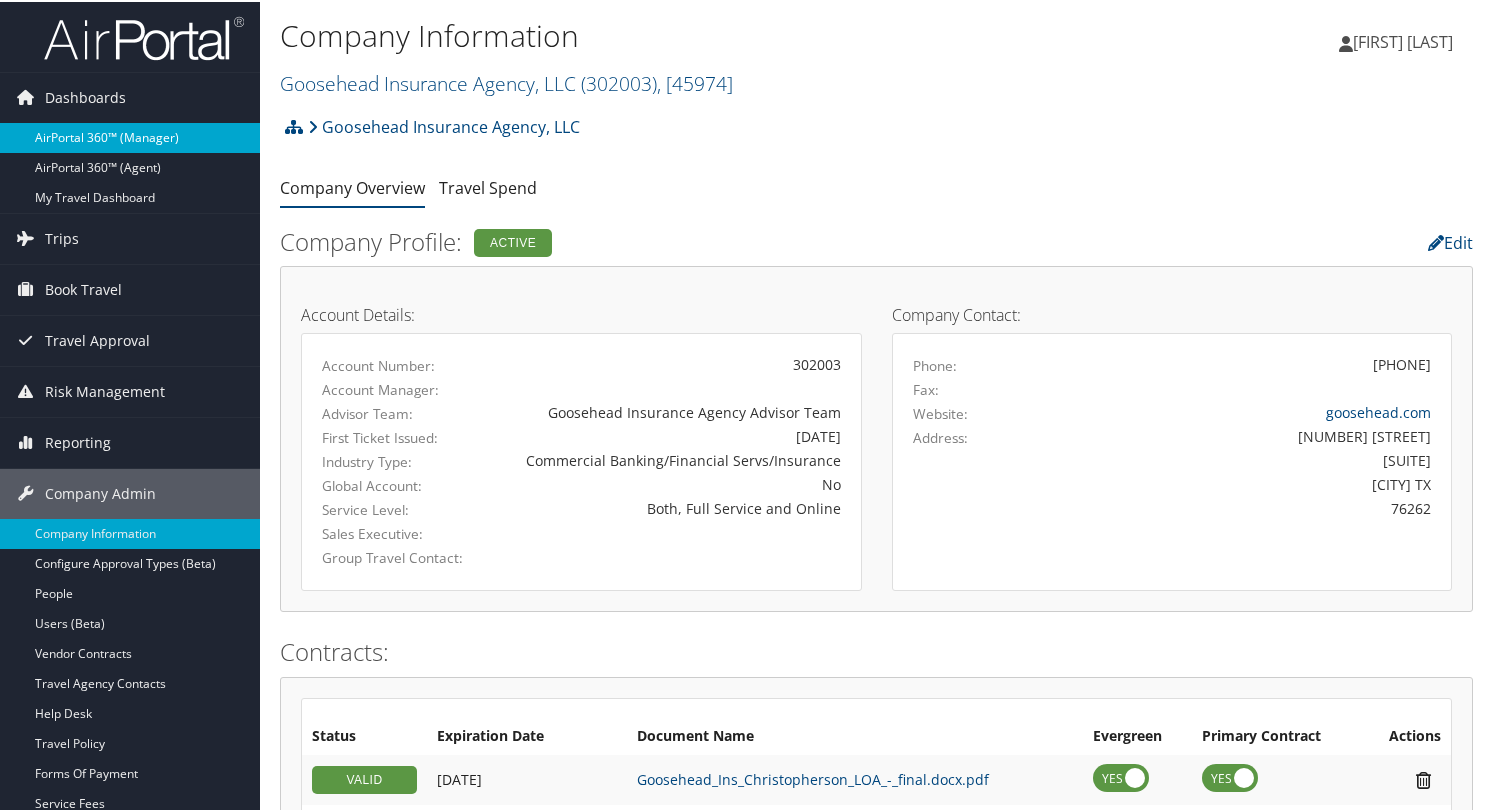 click on "AirPortal 360™ (Manager)" at bounding box center [130, 136] 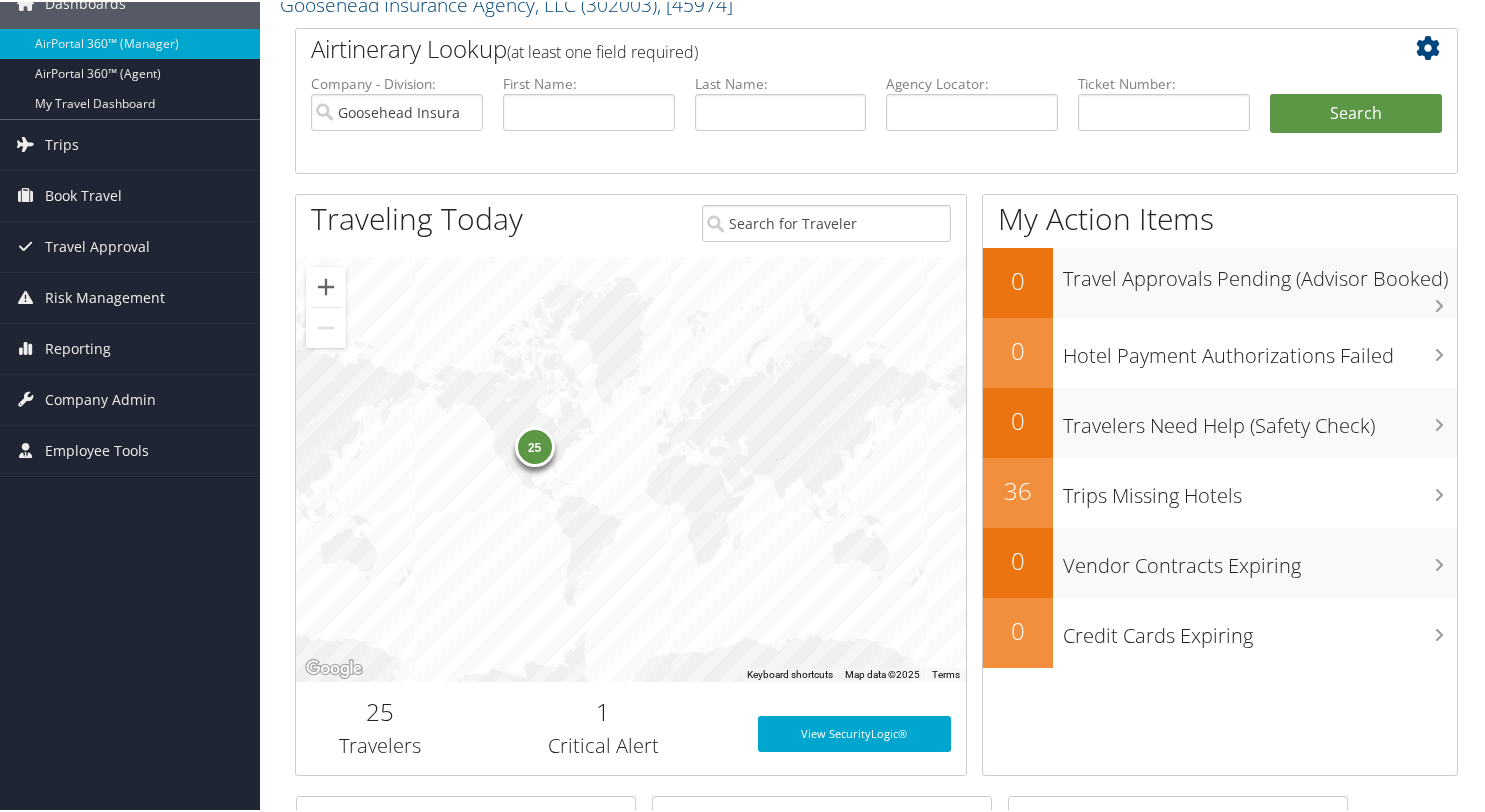 scroll, scrollTop: 0, scrollLeft: 0, axis: both 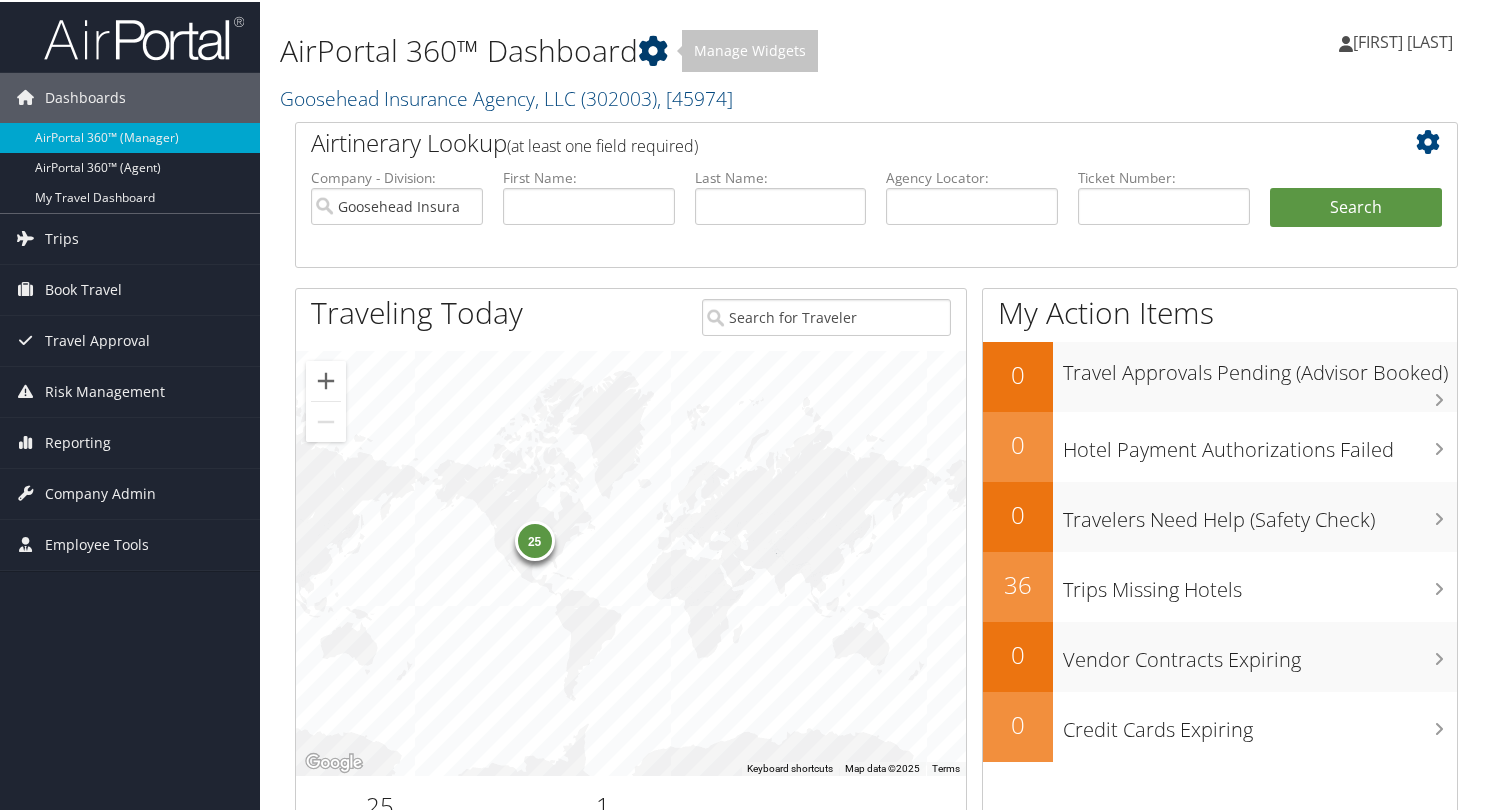 click at bounding box center [653, 49] 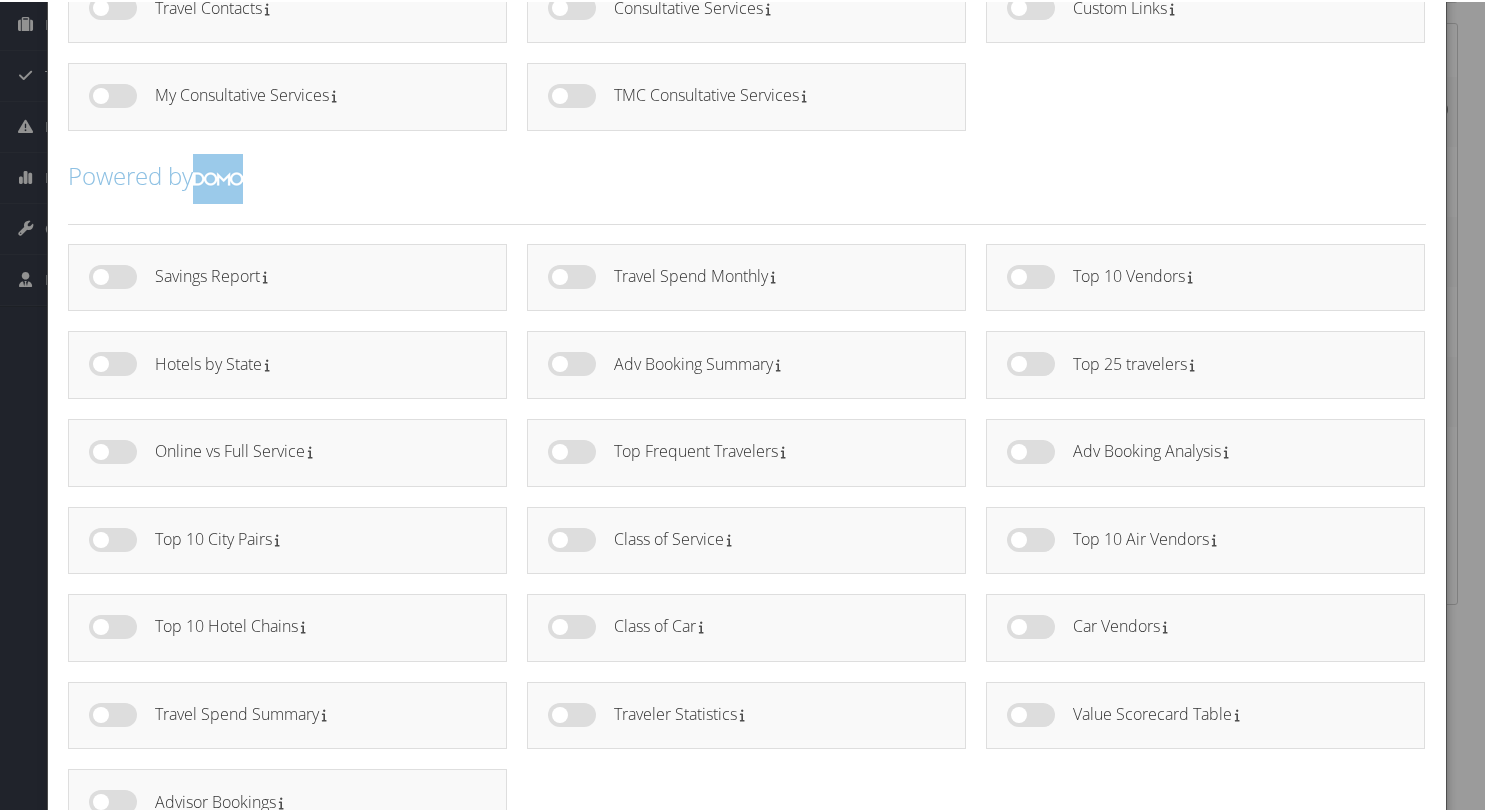 scroll, scrollTop: 300, scrollLeft: 0, axis: vertical 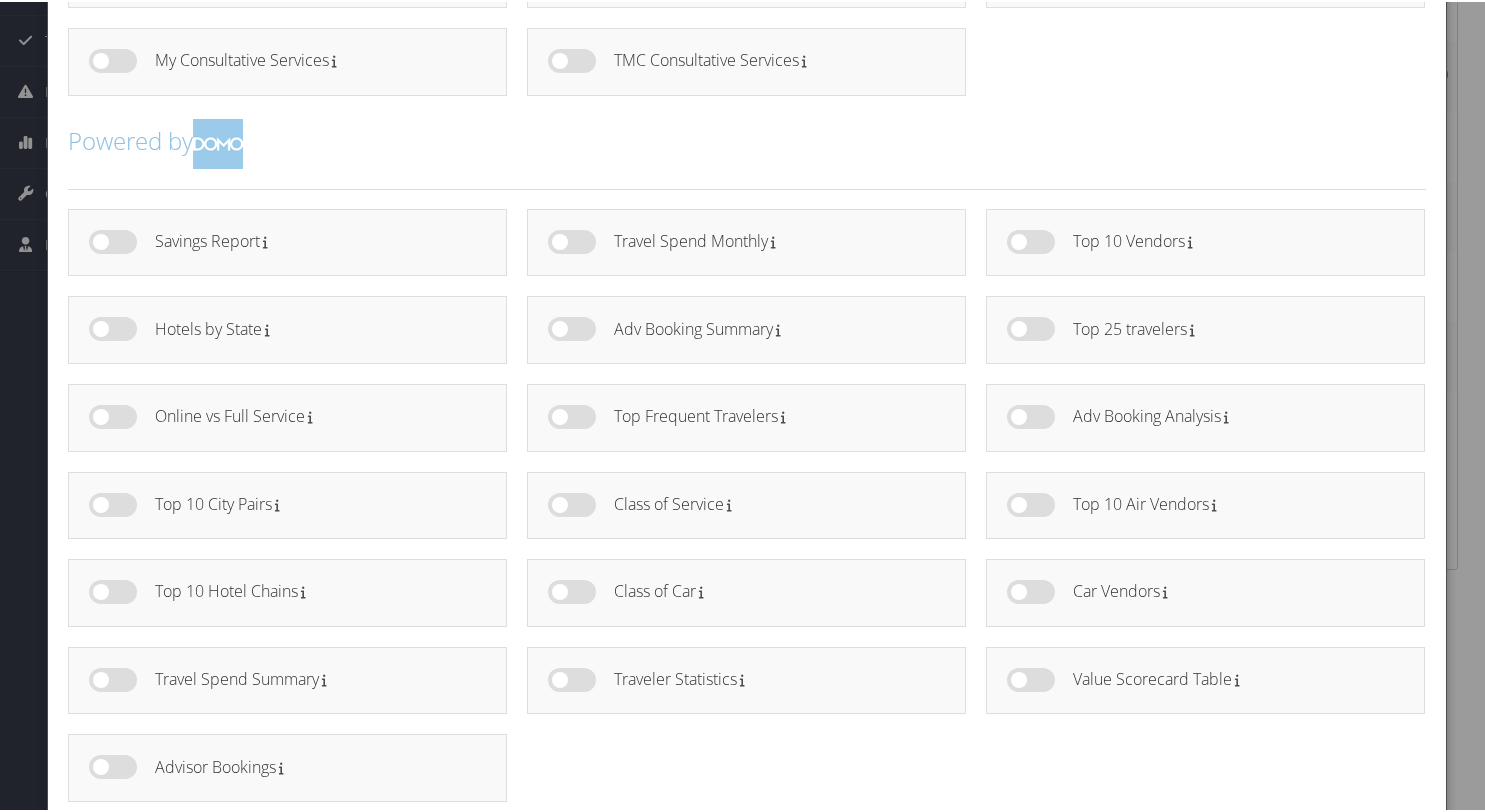 click at bounding box center [113, 678] 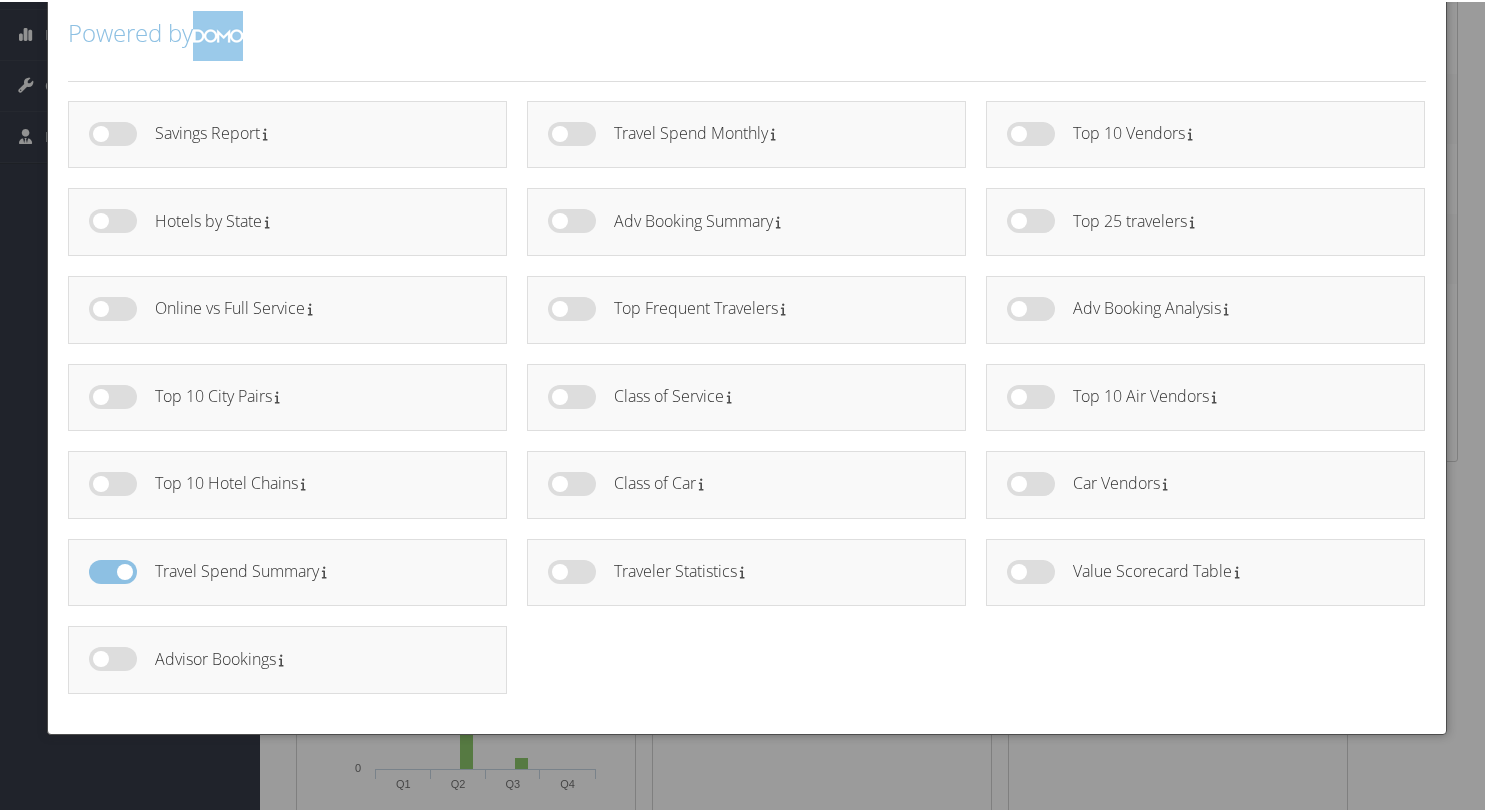 scroll, scrollTop: 400, scrollLeft: 0, axis: vertical 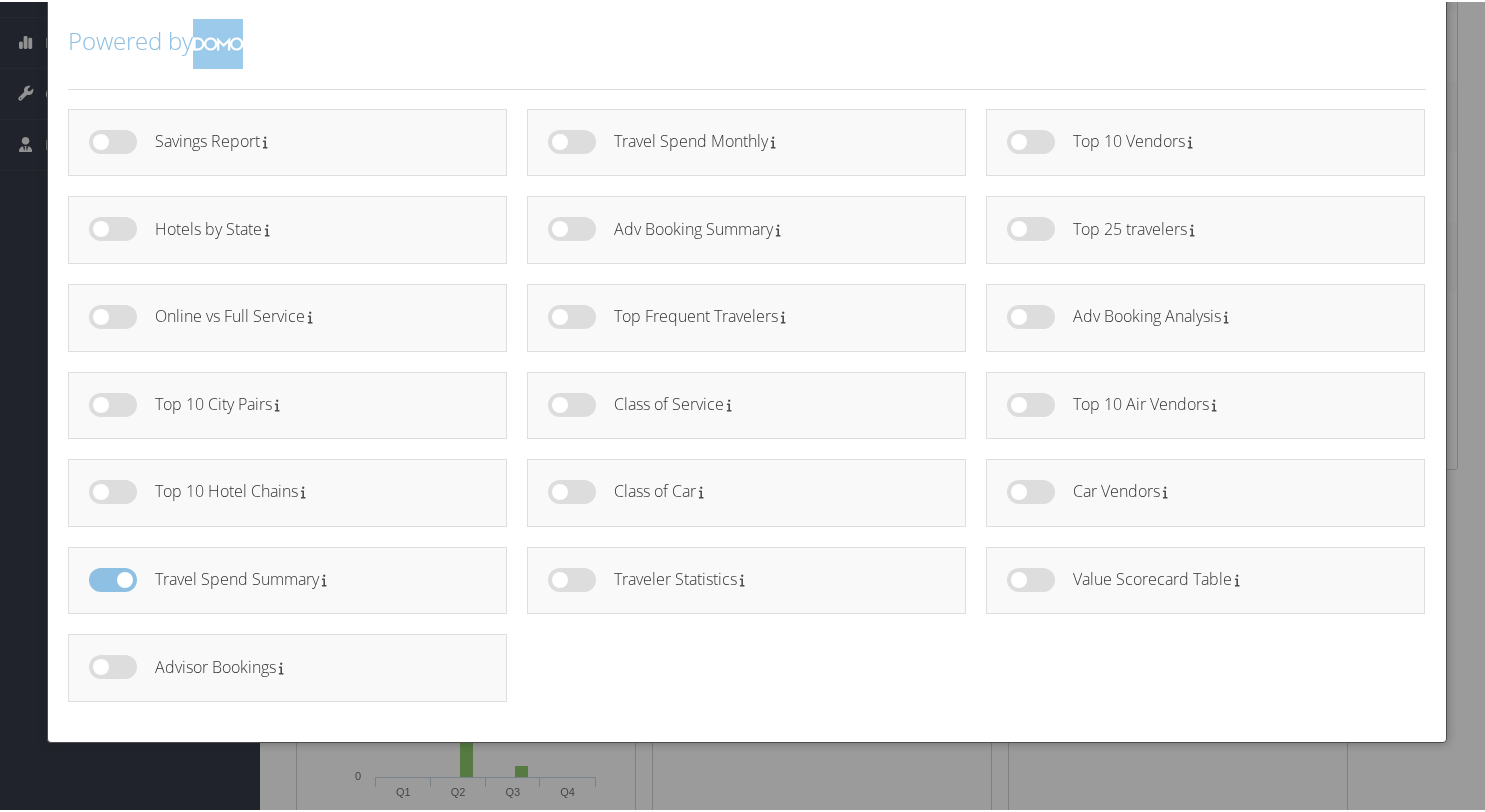 click at bounding box center [1031, 315] 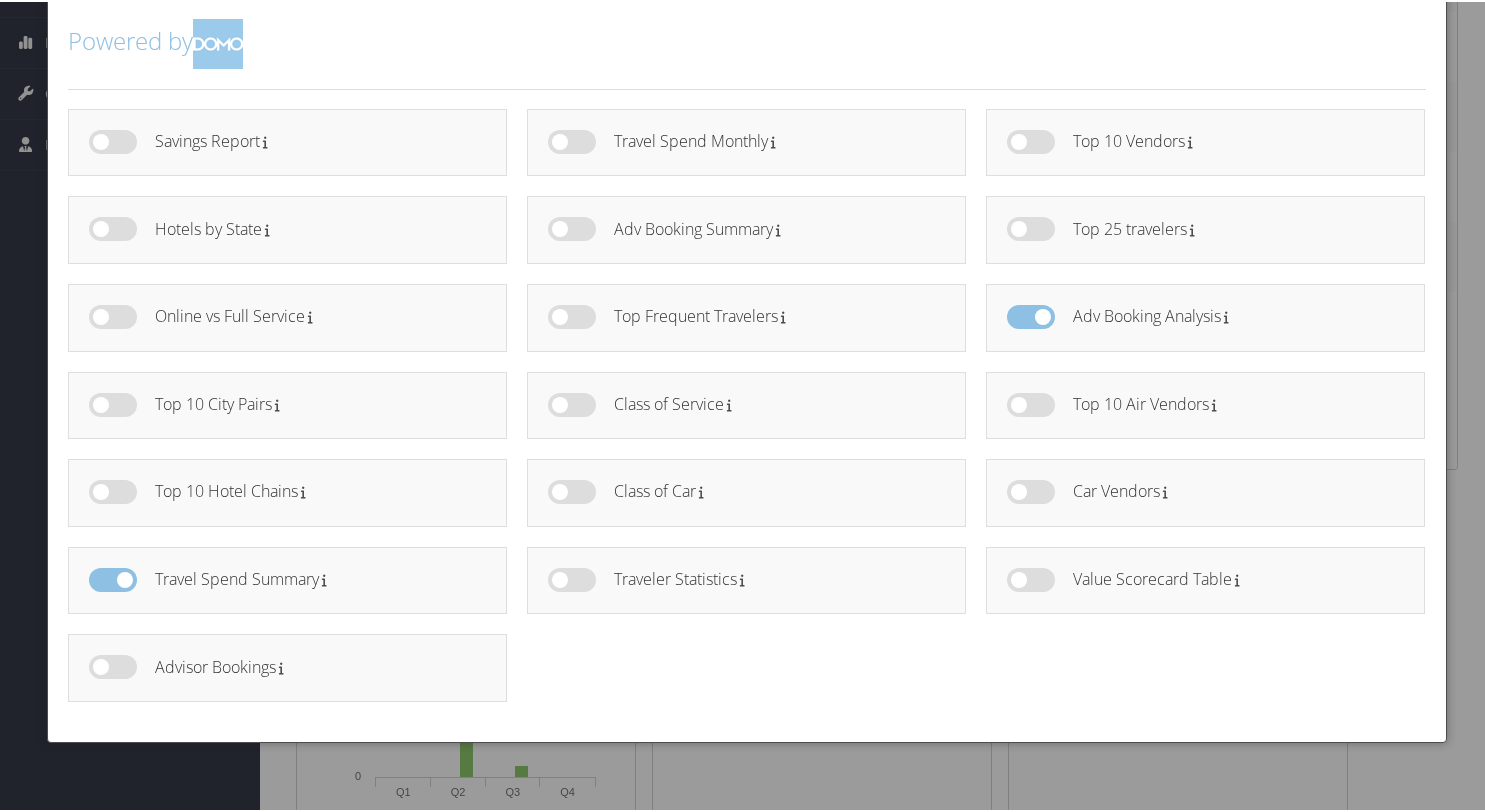 click at bounding box center (1031, 403) 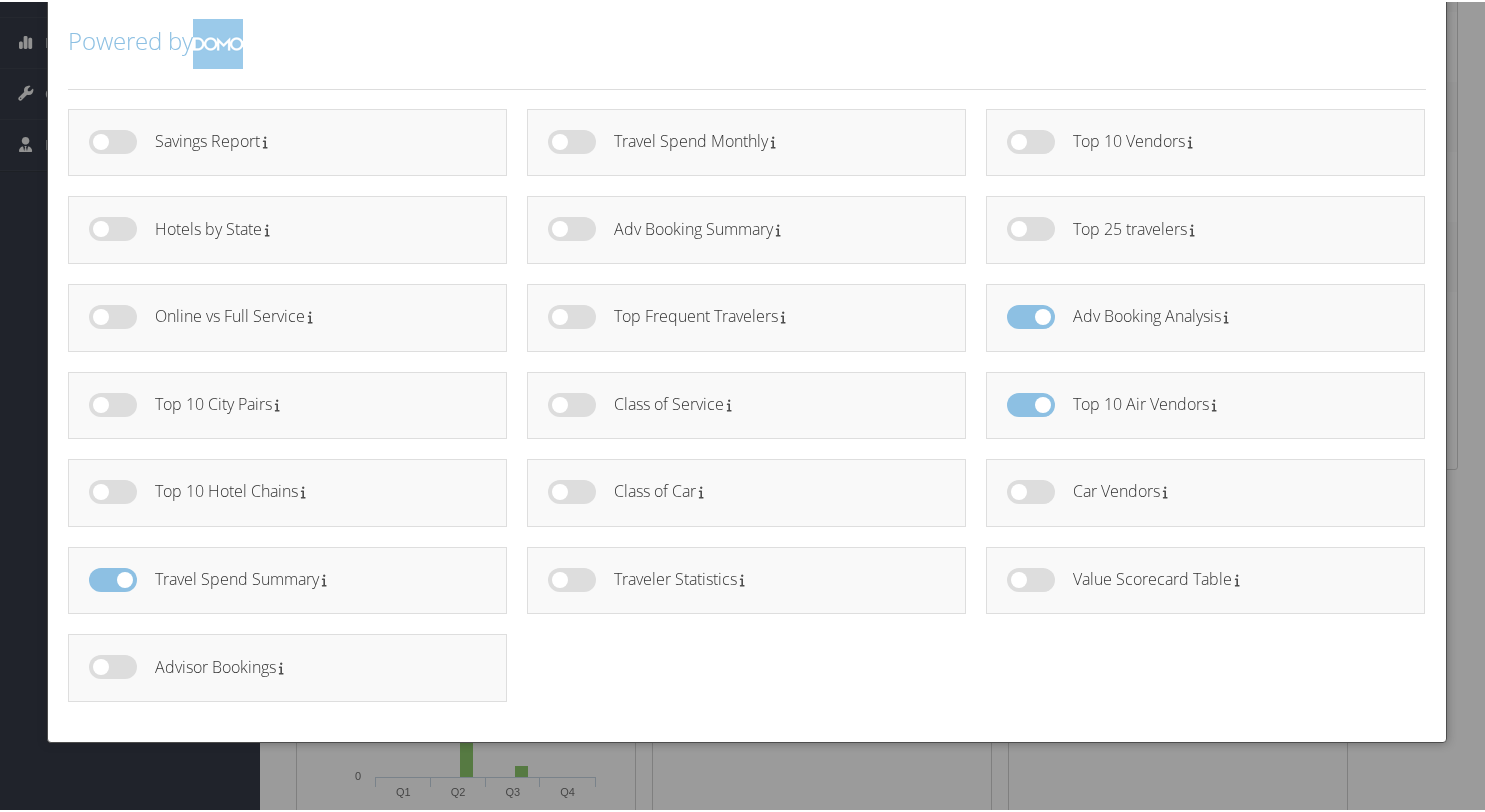 click at bounding box center [113, 490] 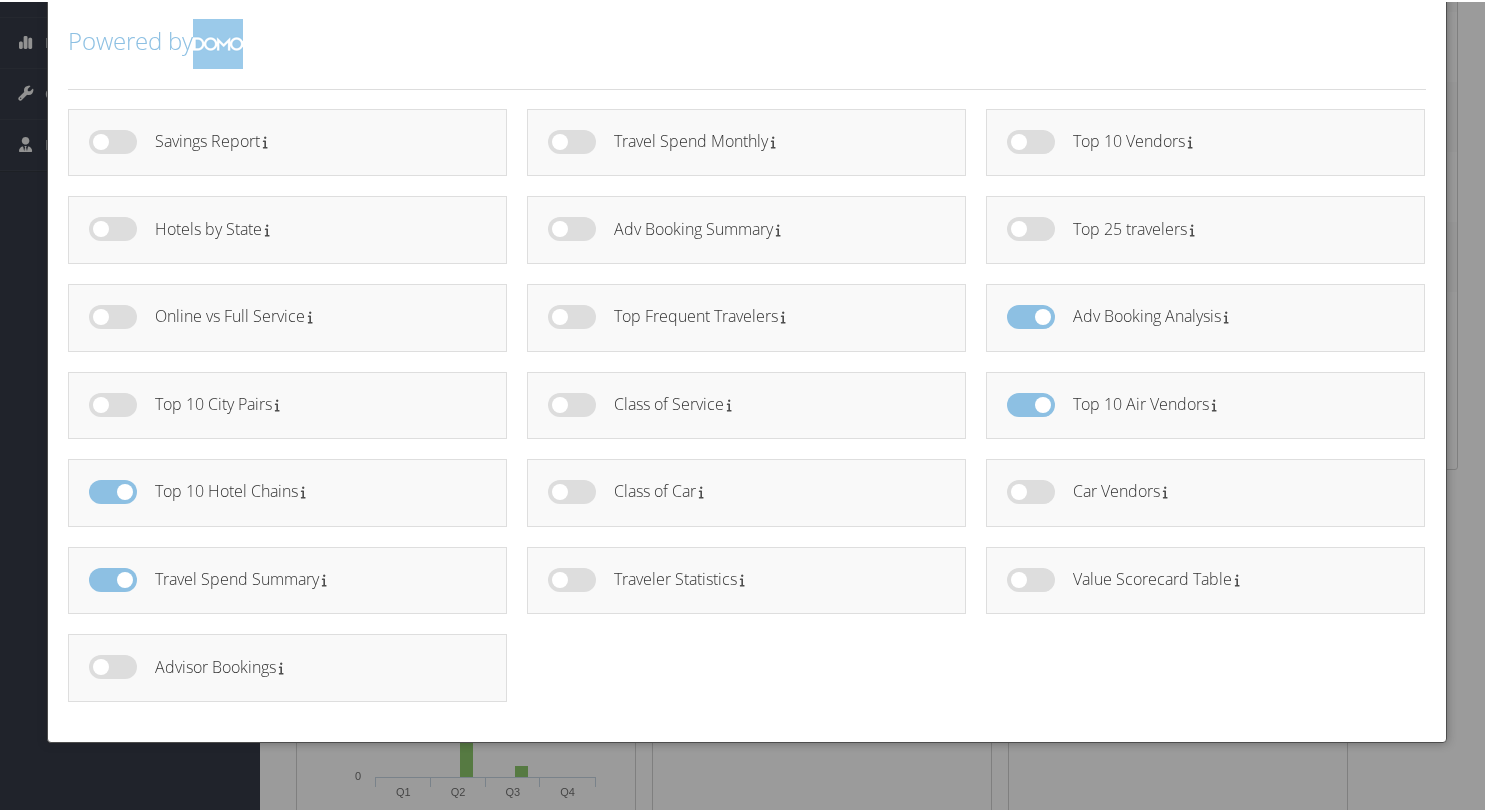 click at bounding box center [113, 403] 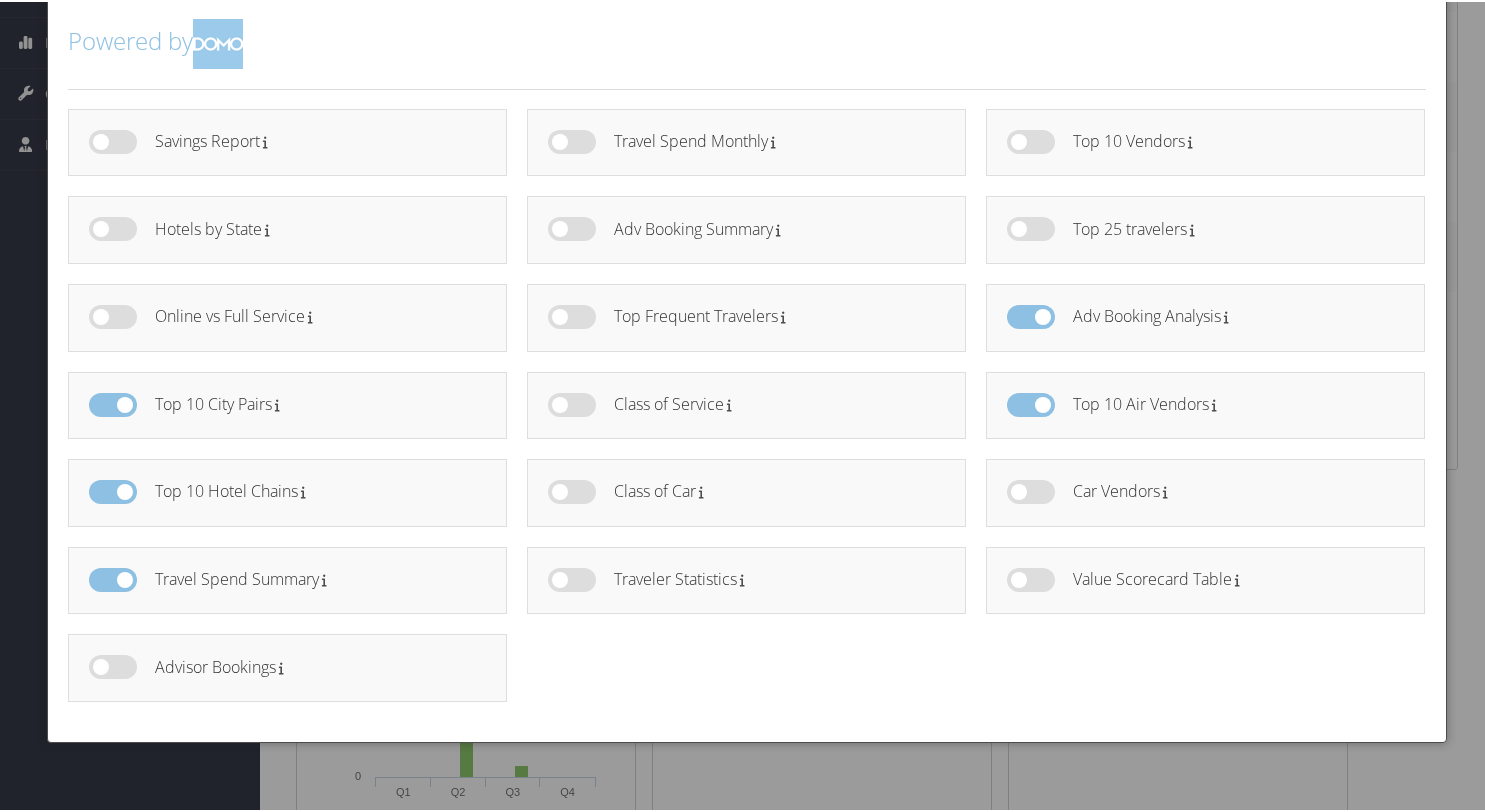 click at bounding box center (113, 315) 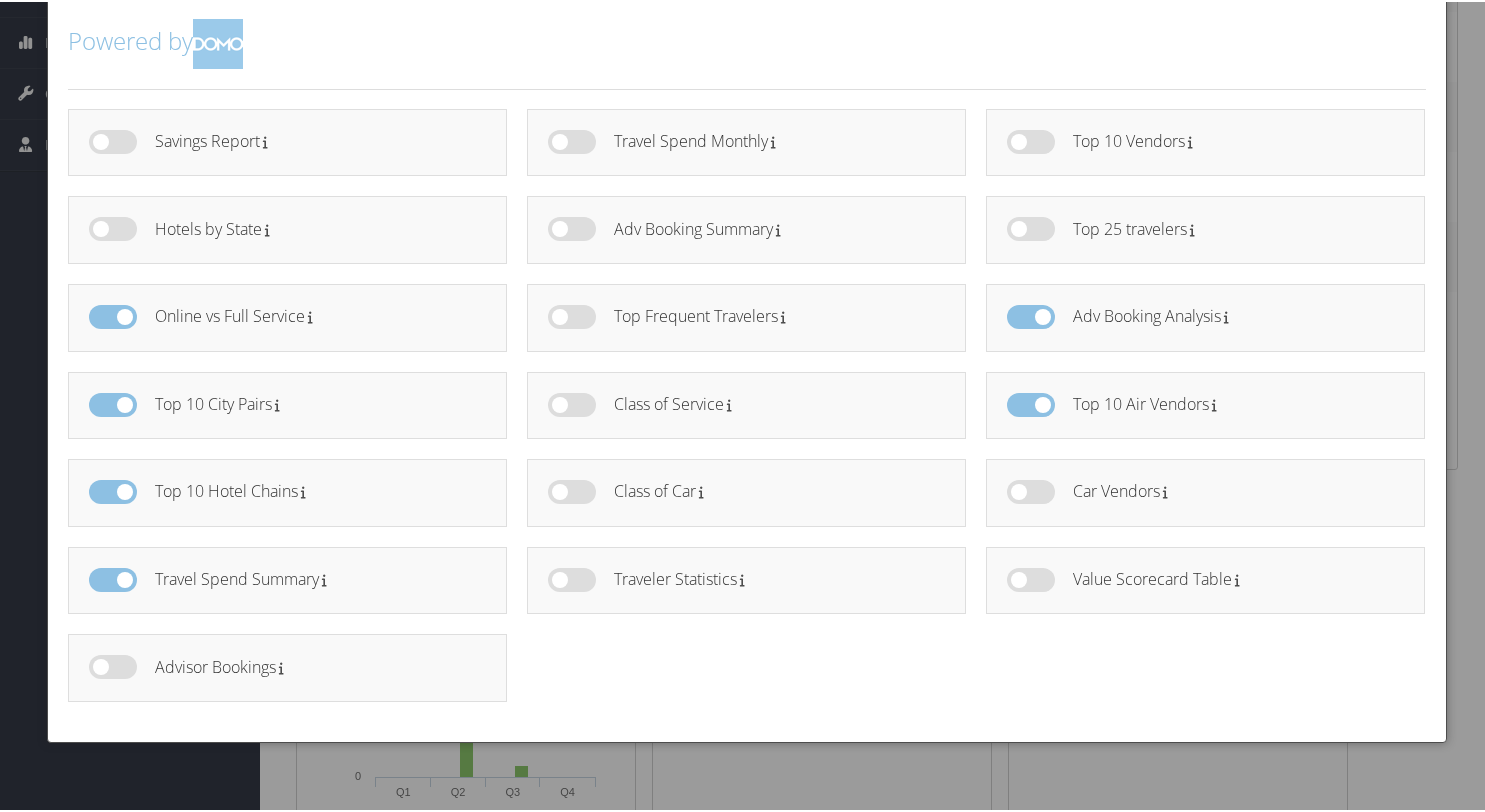 click at bounding box center [1031, 140] 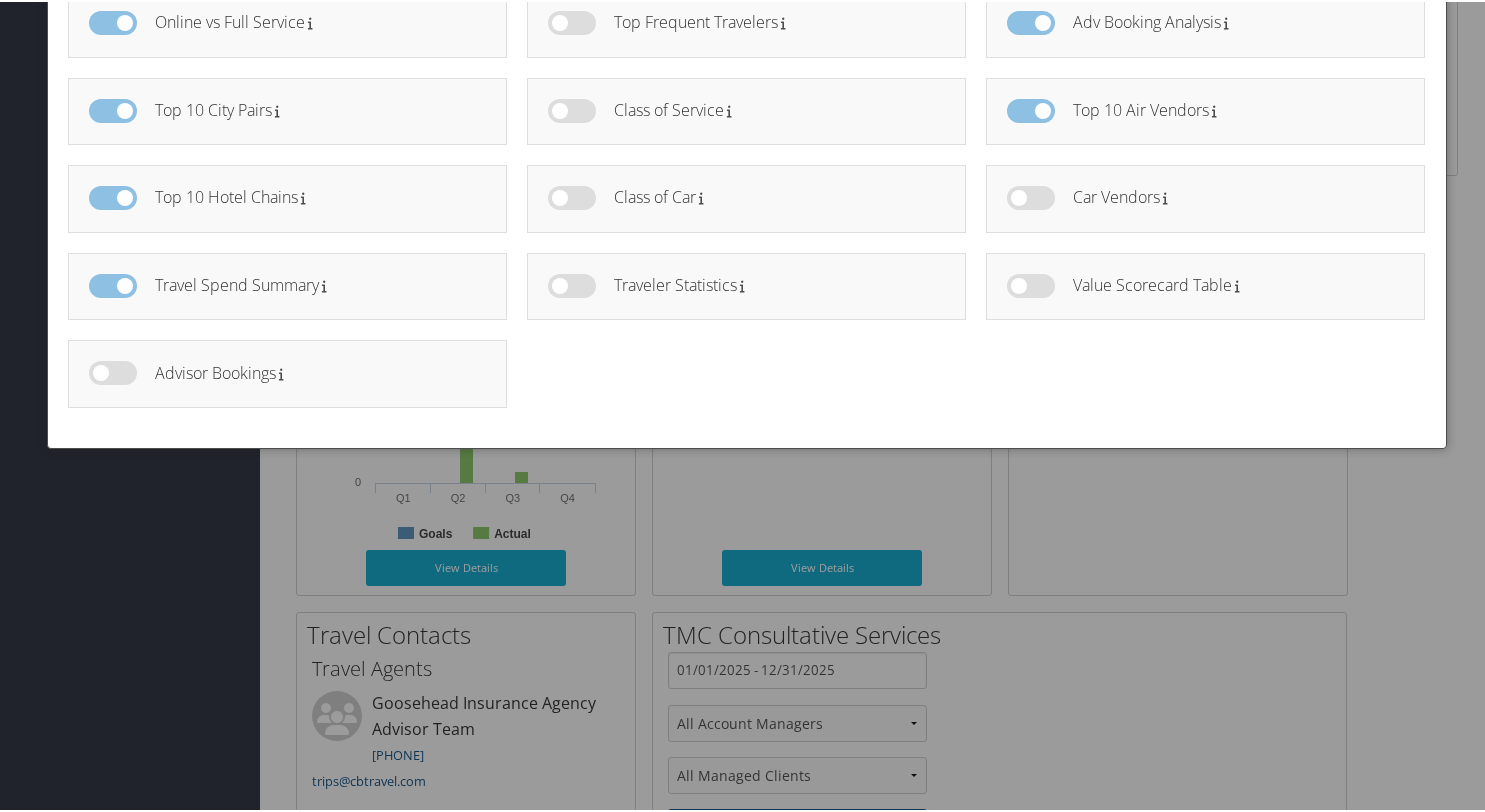 scroll, scrollTop: 700, scrollLeft: 0, axis: vertical 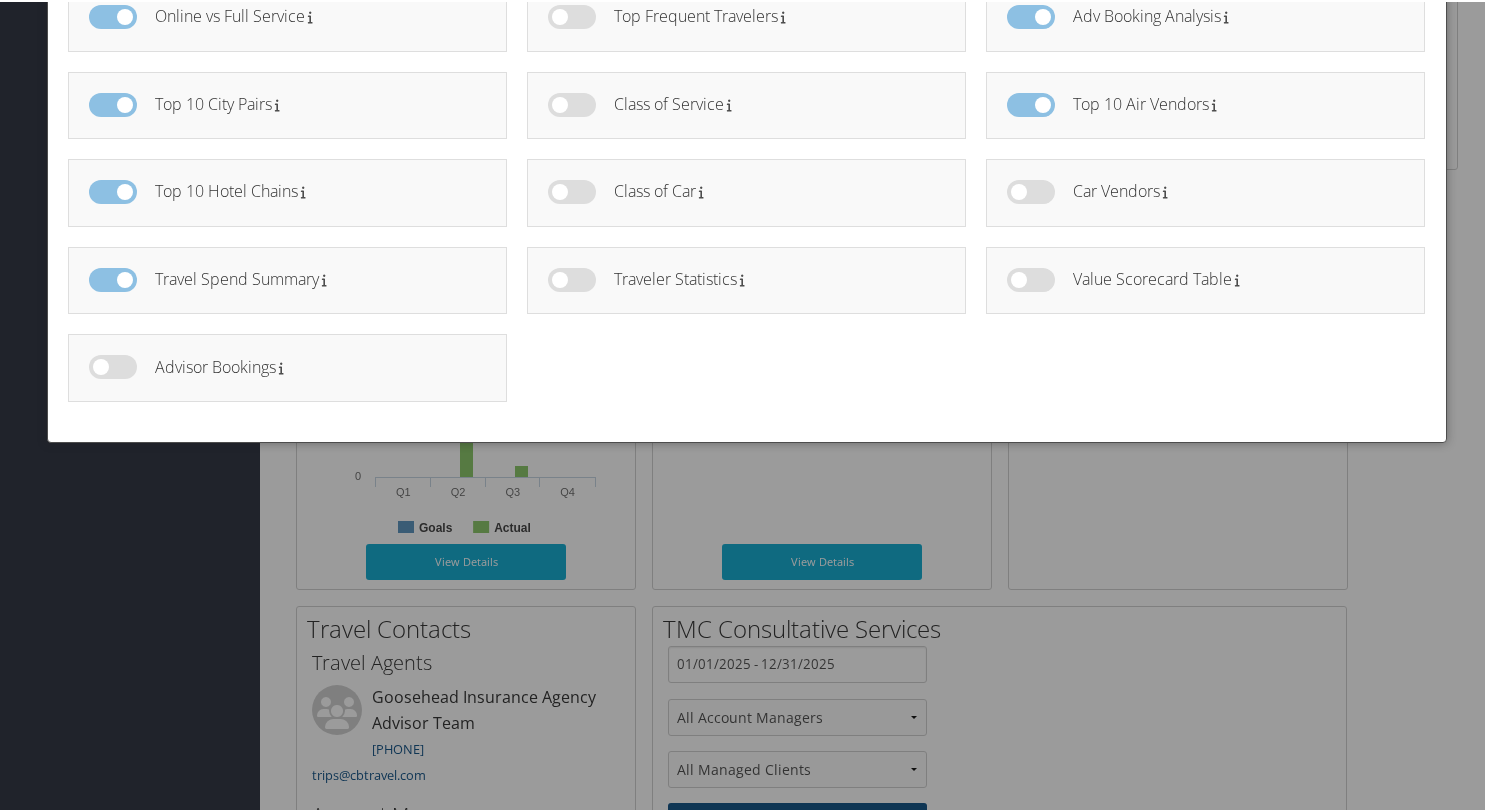 click on "Savings Report" at bounding box center [747, 113] 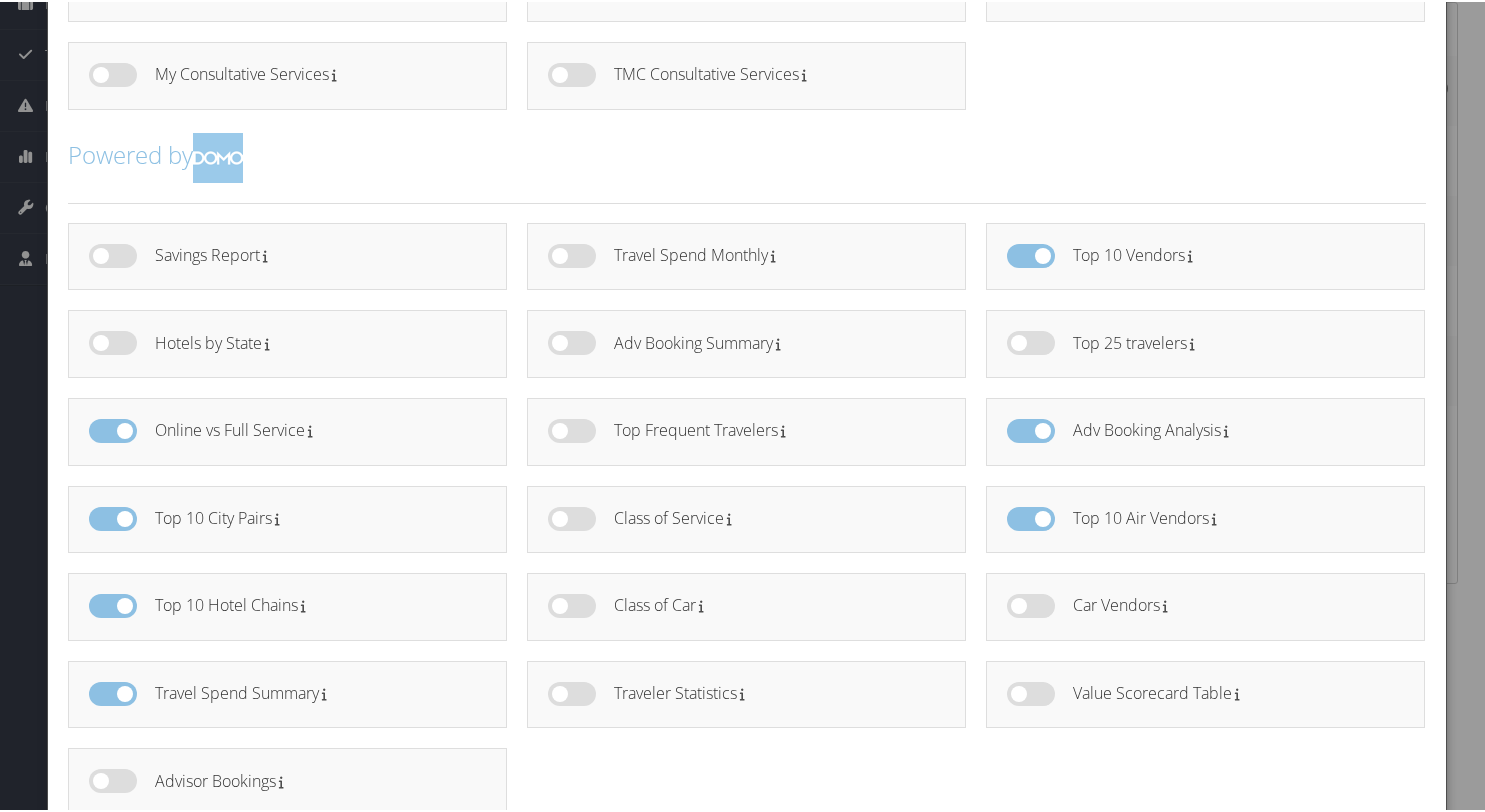 scroll, scrollTop: 0, scrollLeft: 0, axis: both 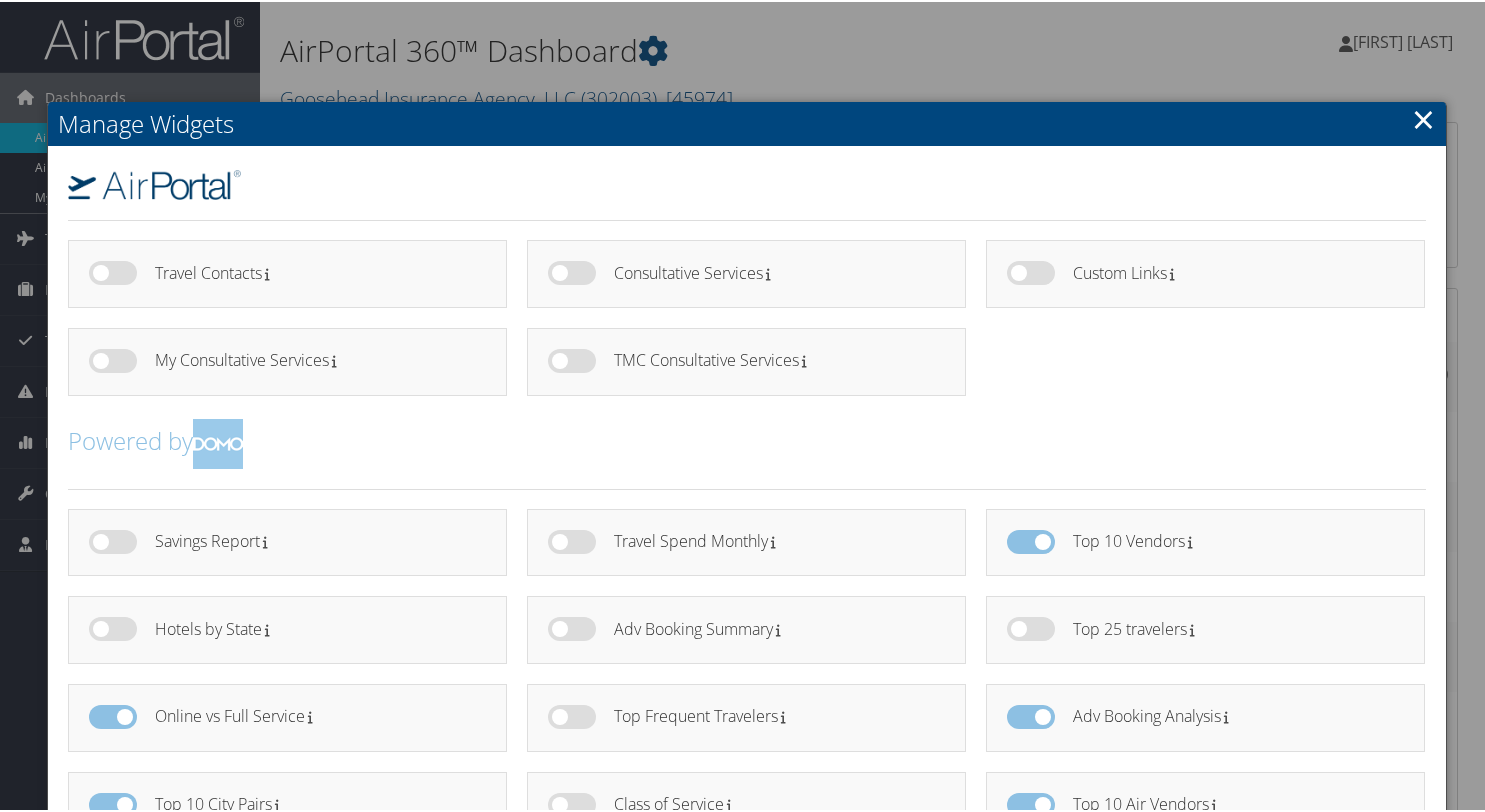 click on "Travel Contacts
Consultative Services" at bounding box center [747, 325] 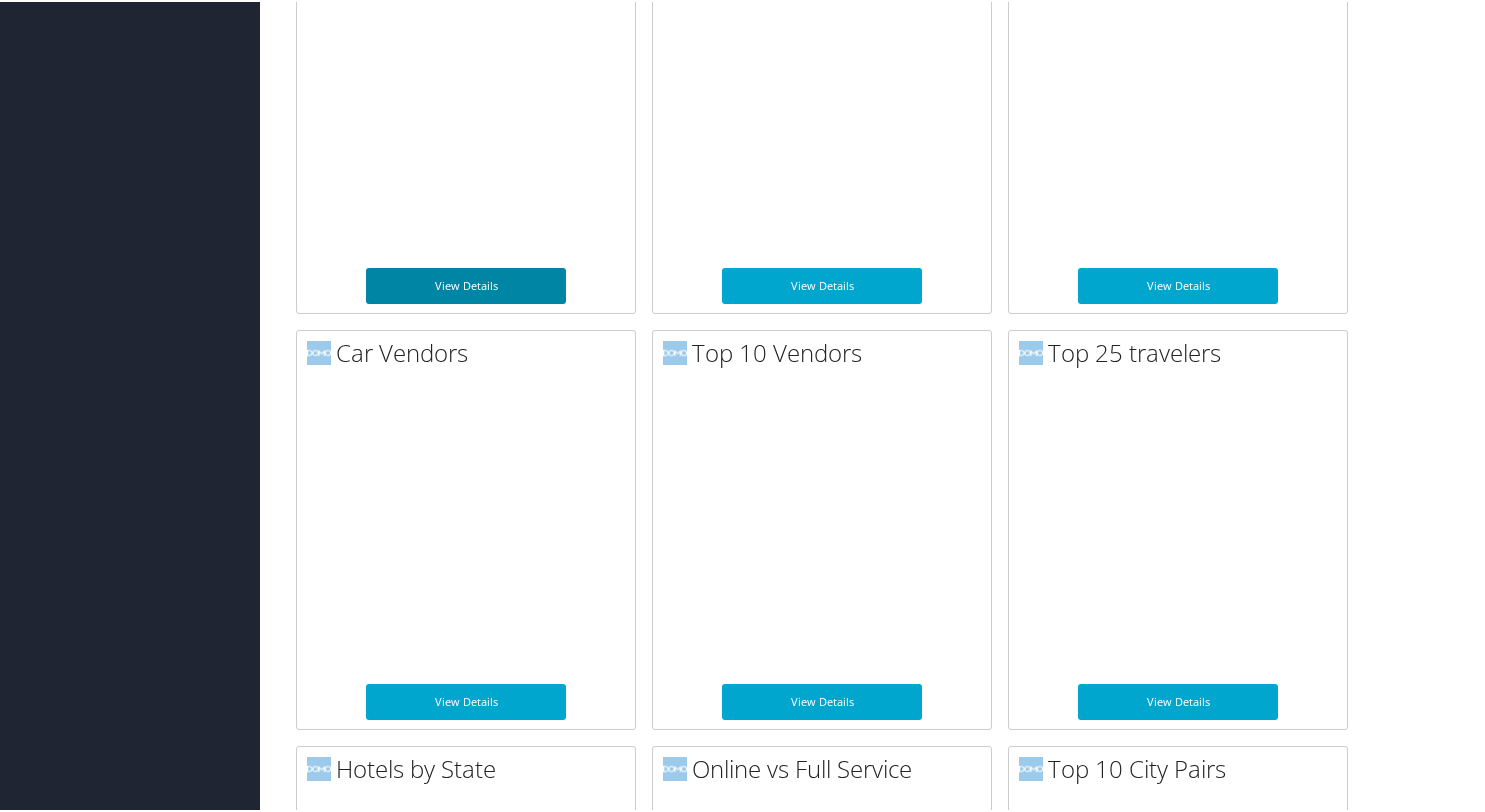 scroll, scrollTop: 2100, scrollLeft: 0, axis: vertical 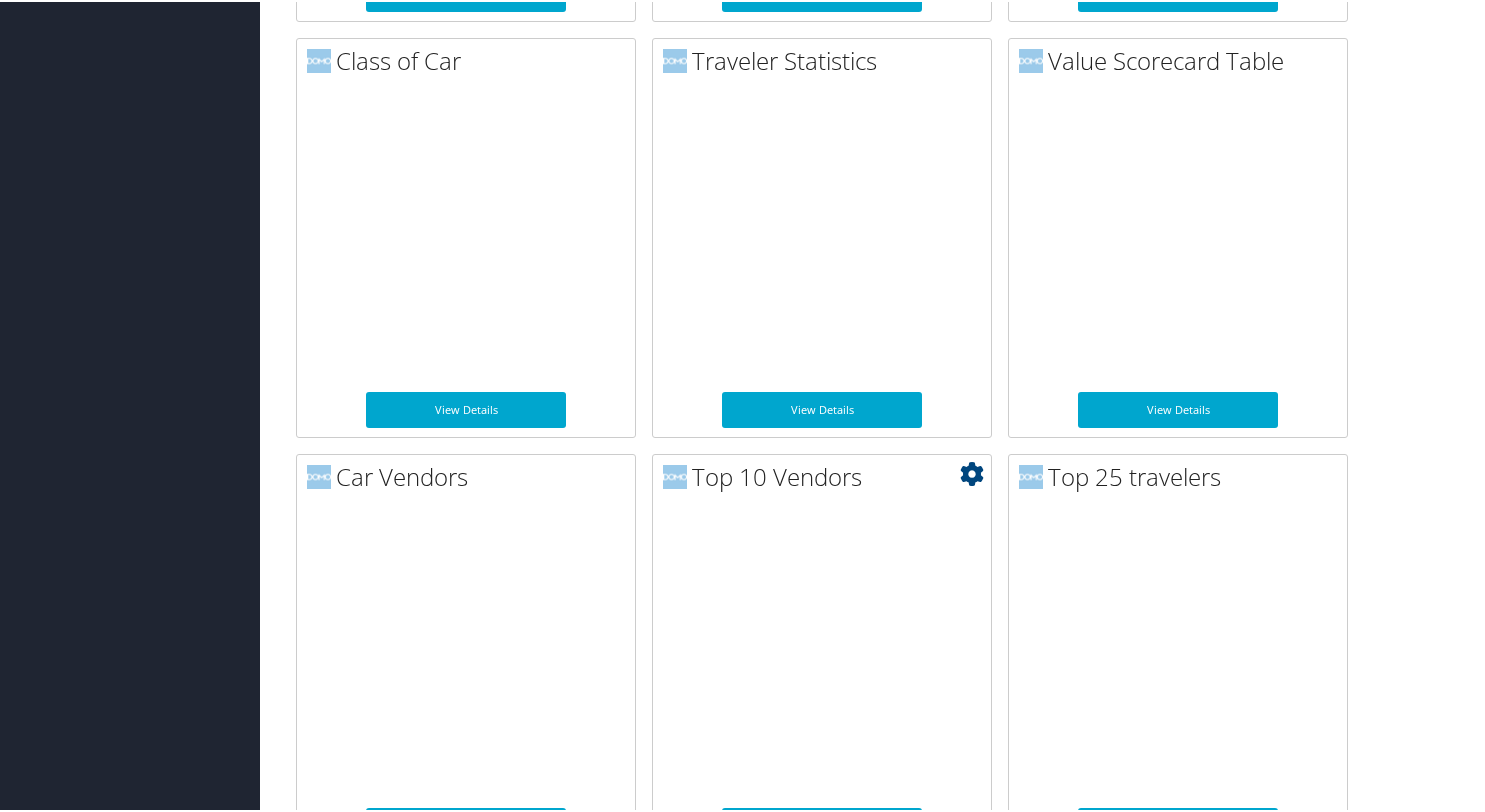 click on "Top 10 Vendors" at bounding box center [827, 475] 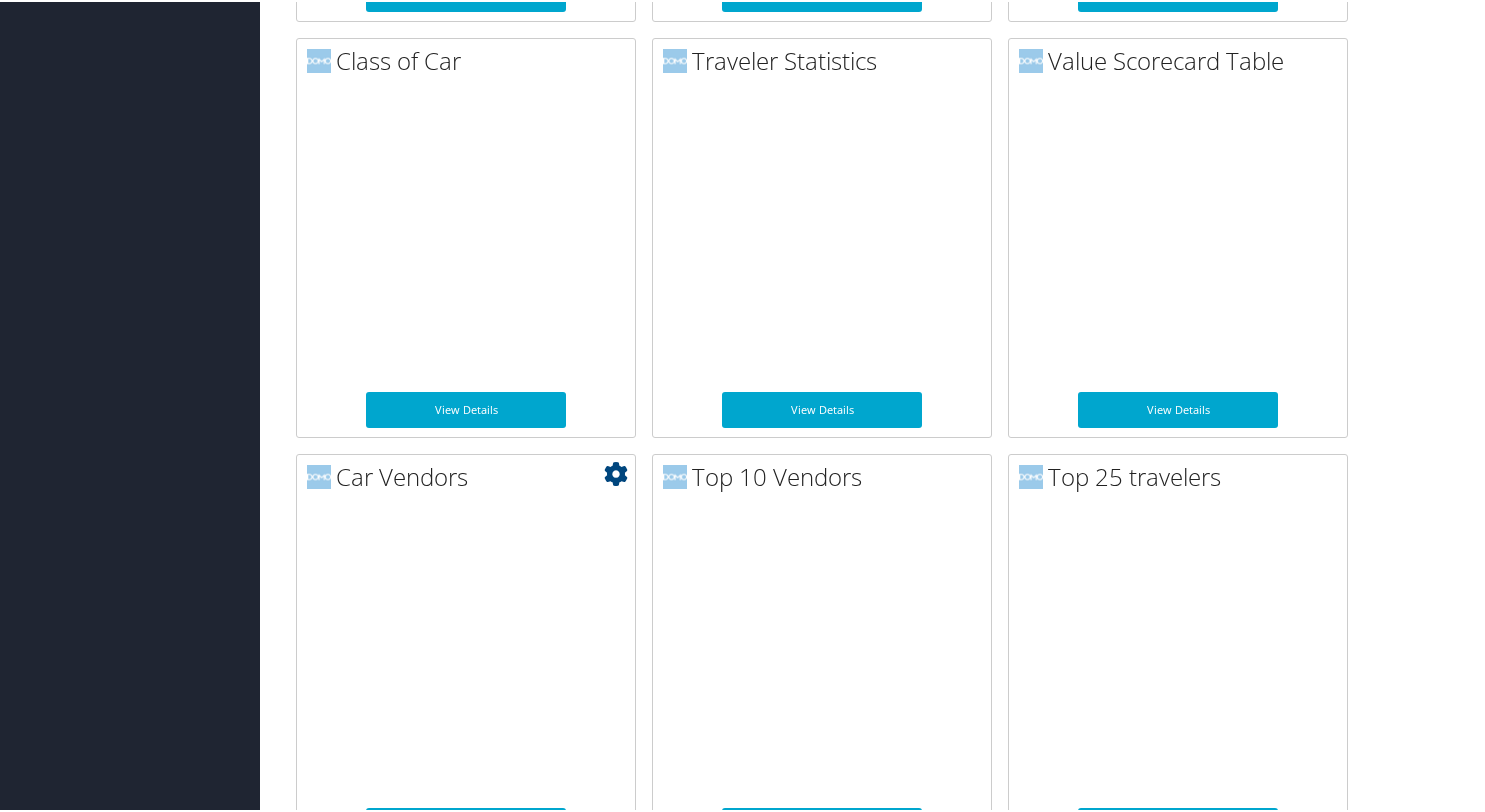 click at bounding box center [466, 649] 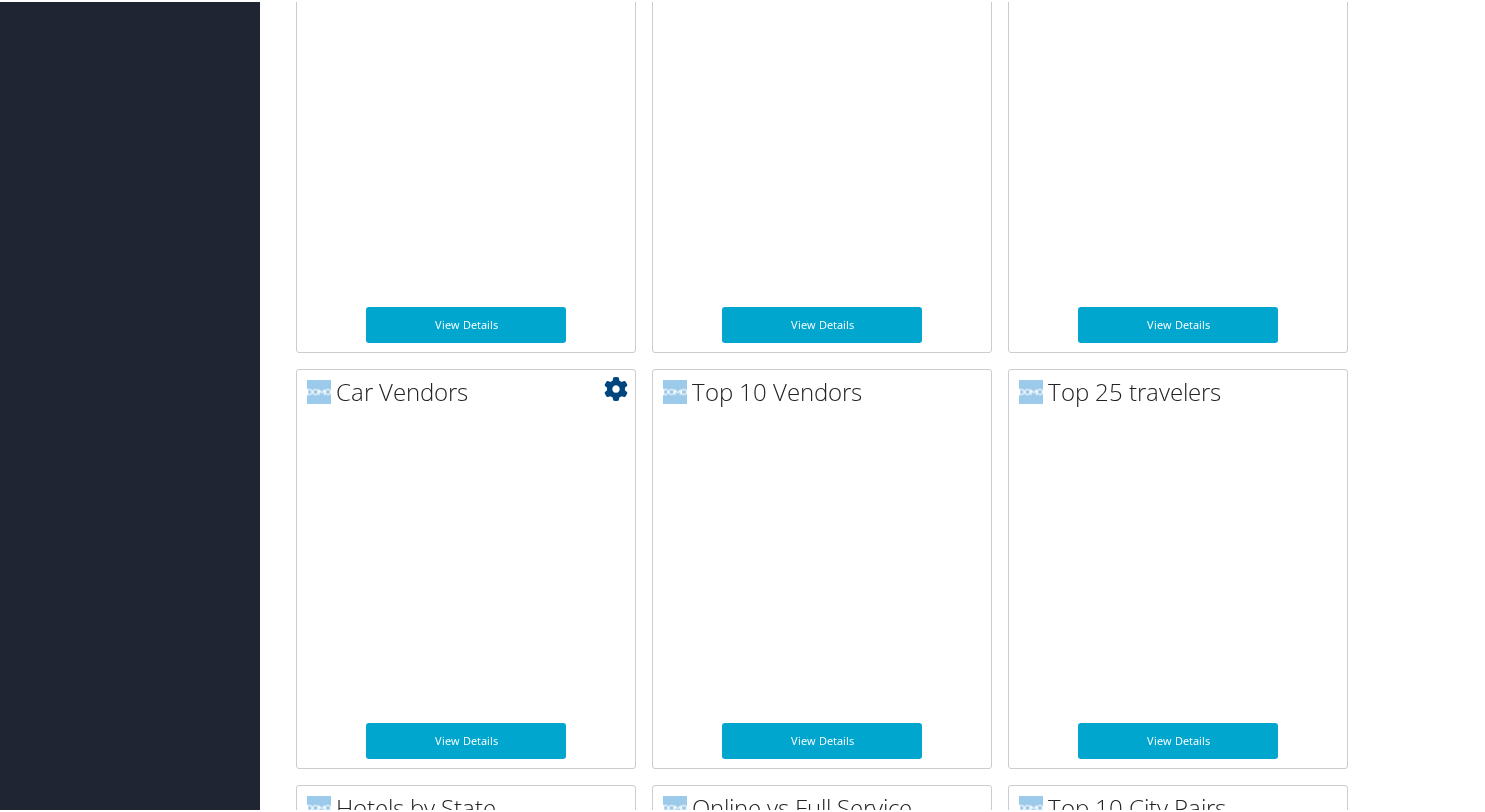 scroll, scrollTop: 2300, scrollLeft: 0, axis: vertical 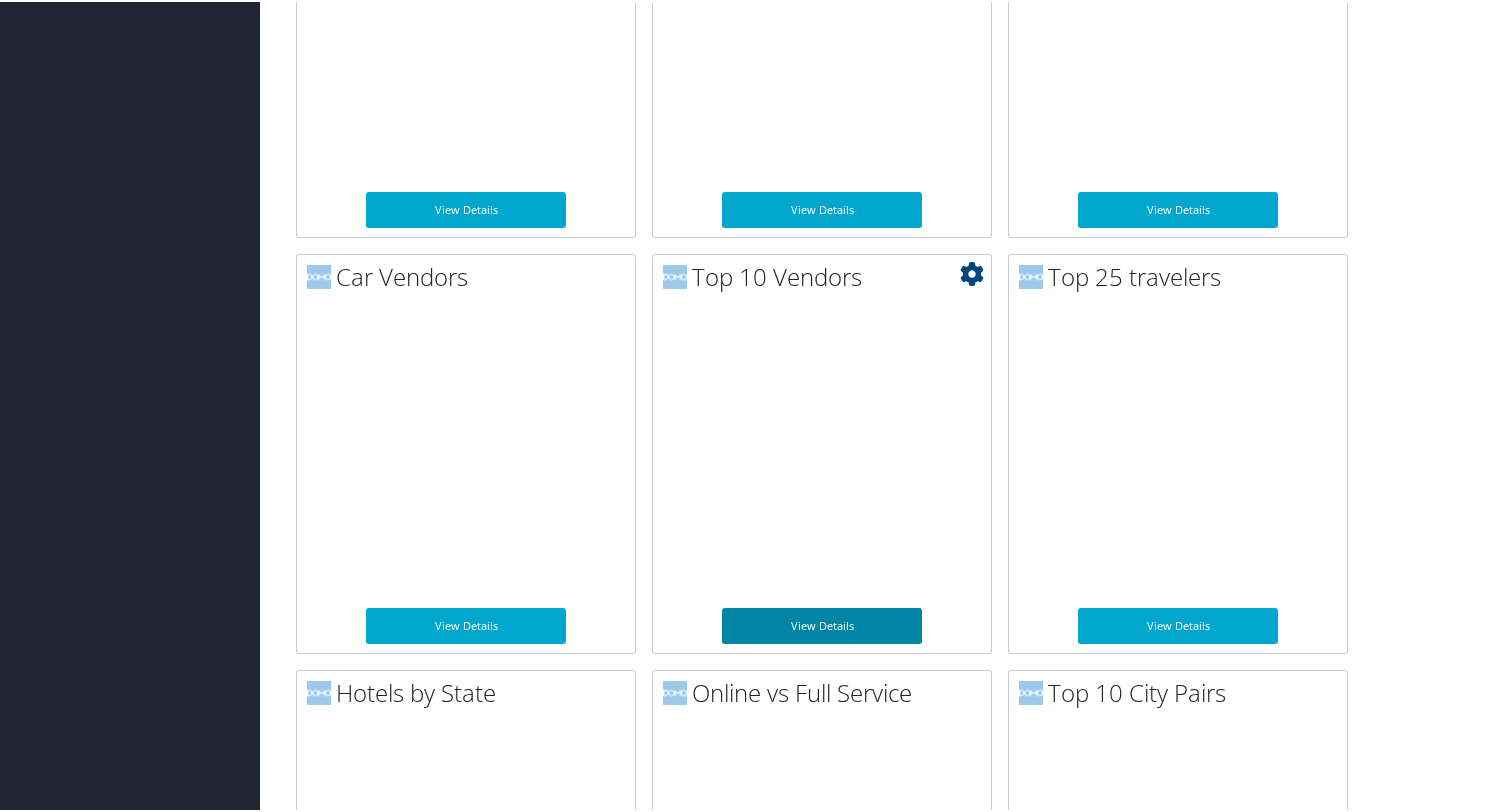 click on "View Details" at bounding box center [822, 624] 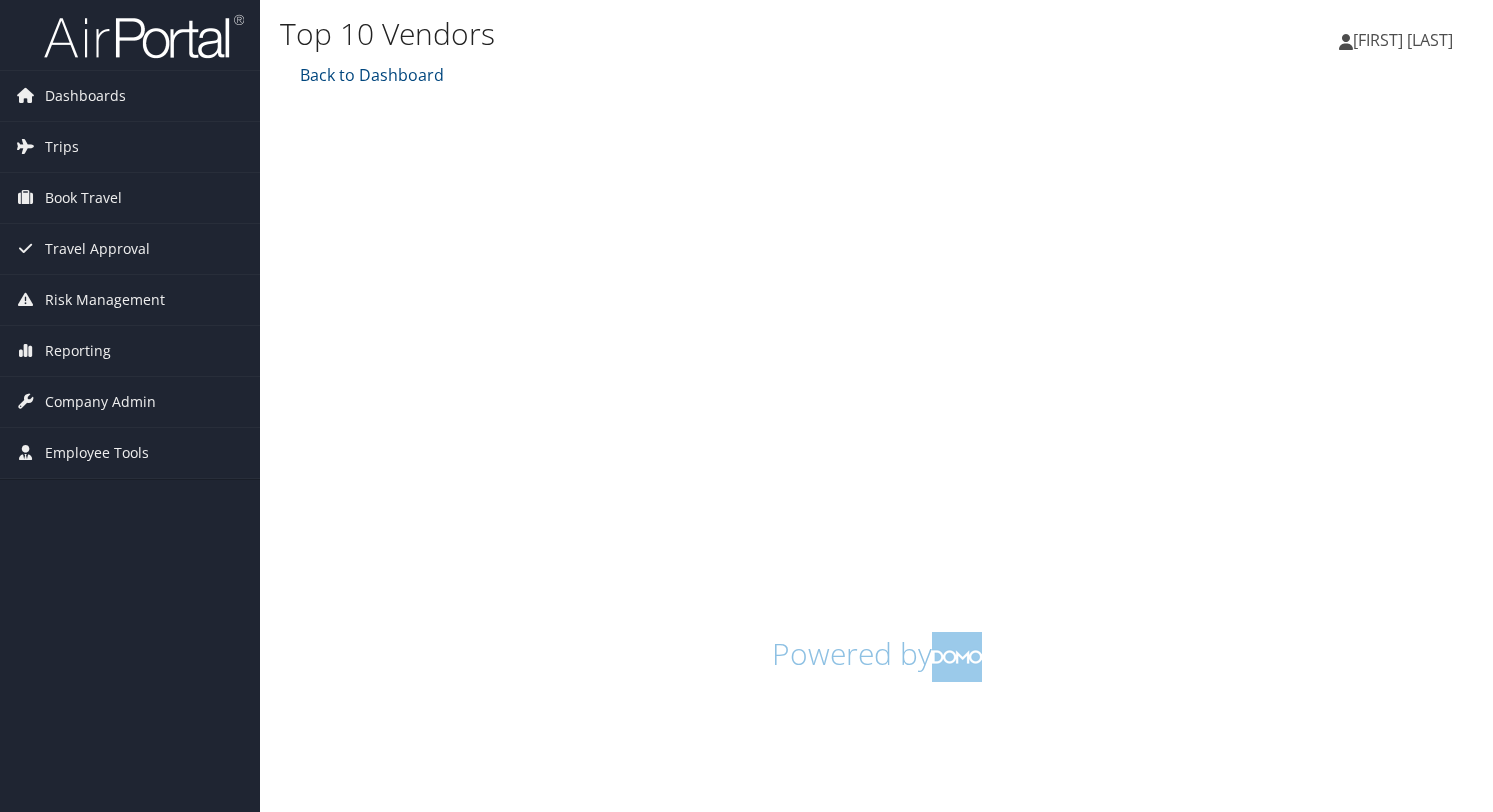 scroll, scrollTop: 0, scrollLeft: 0, axis: both 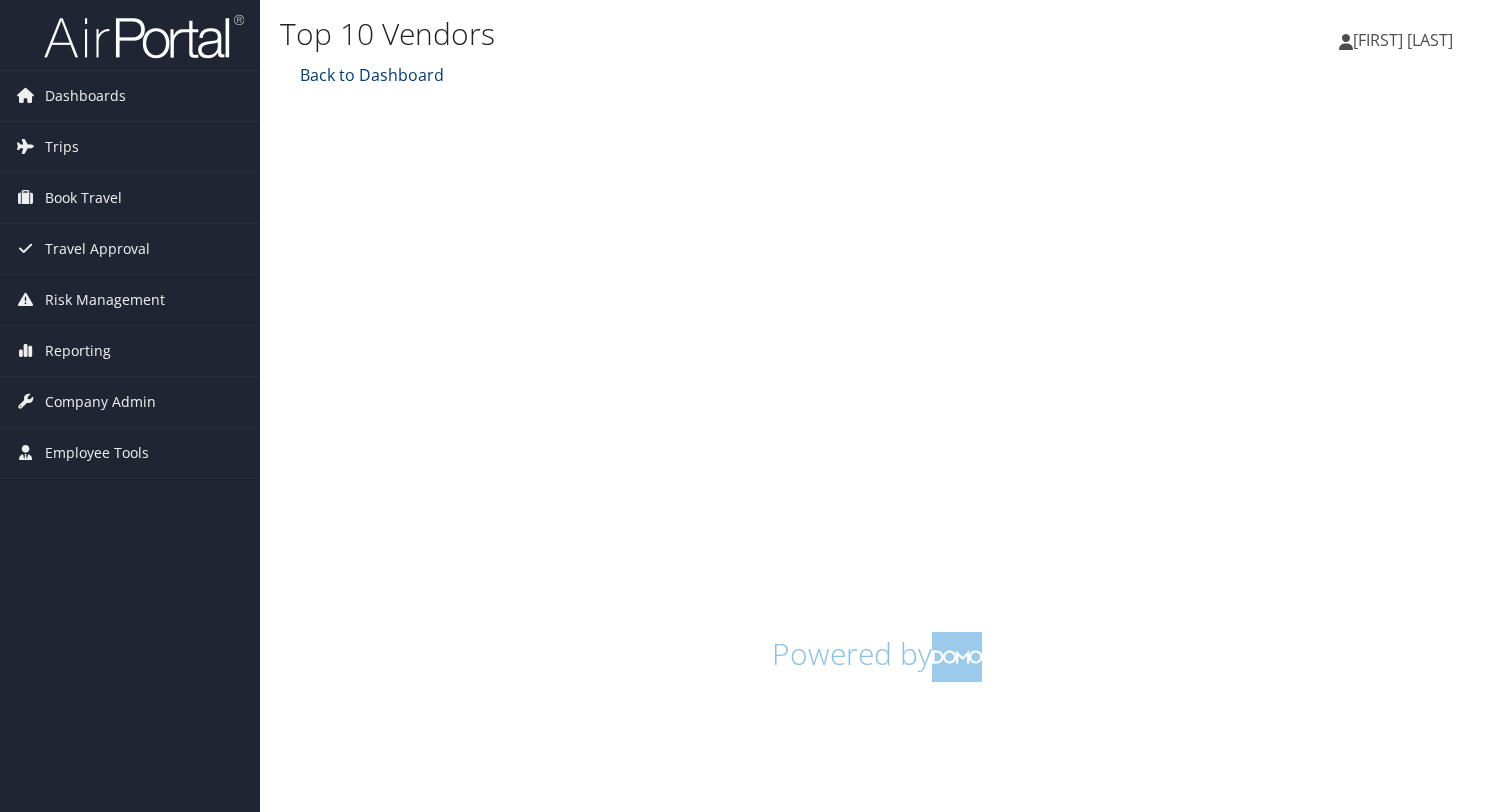 click on "Back to Dashboard" at bounding box center (369, 75) 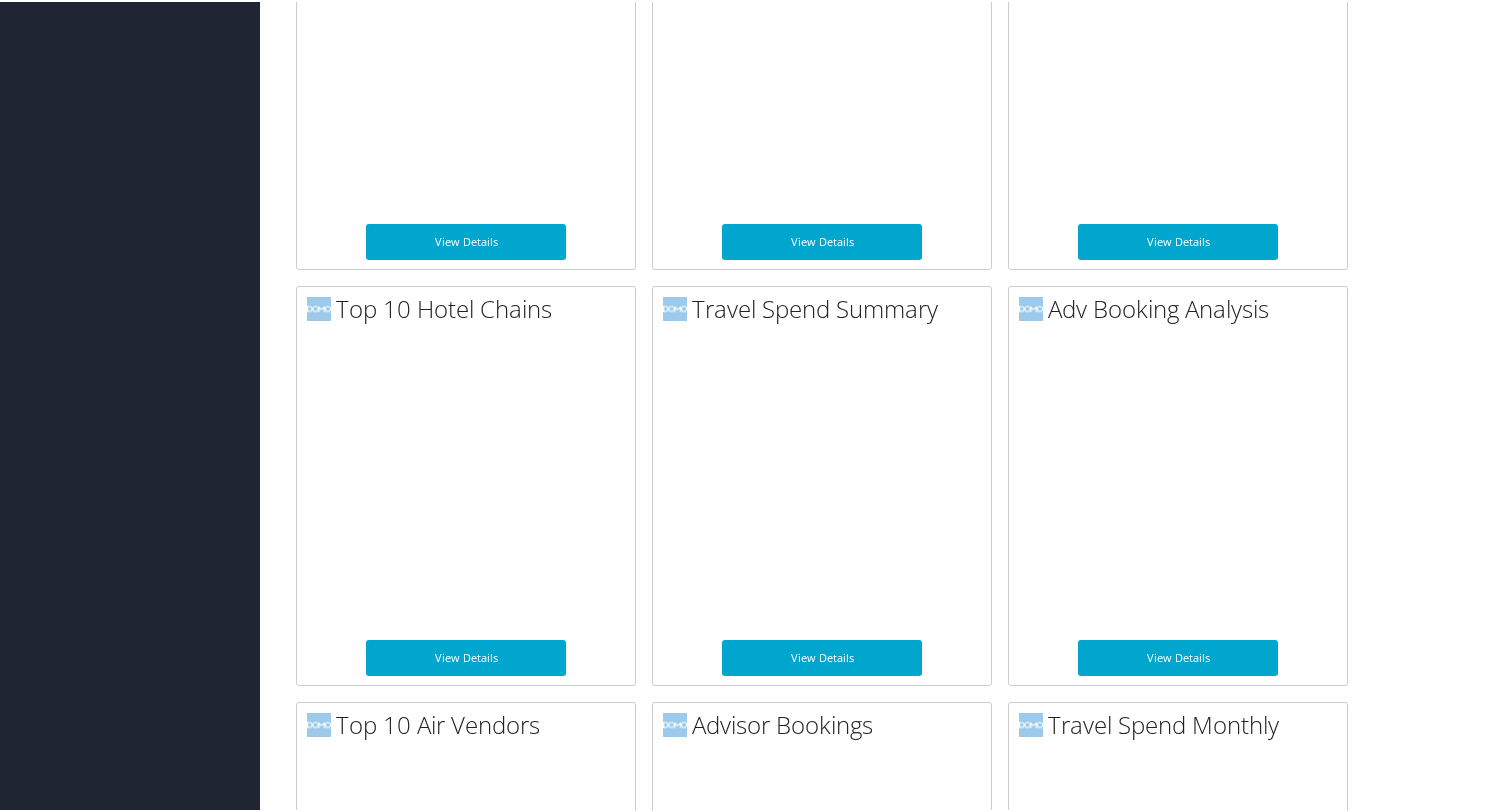 scroll, scrollTop: 3200, scrollLeft: 0, axis: vertical 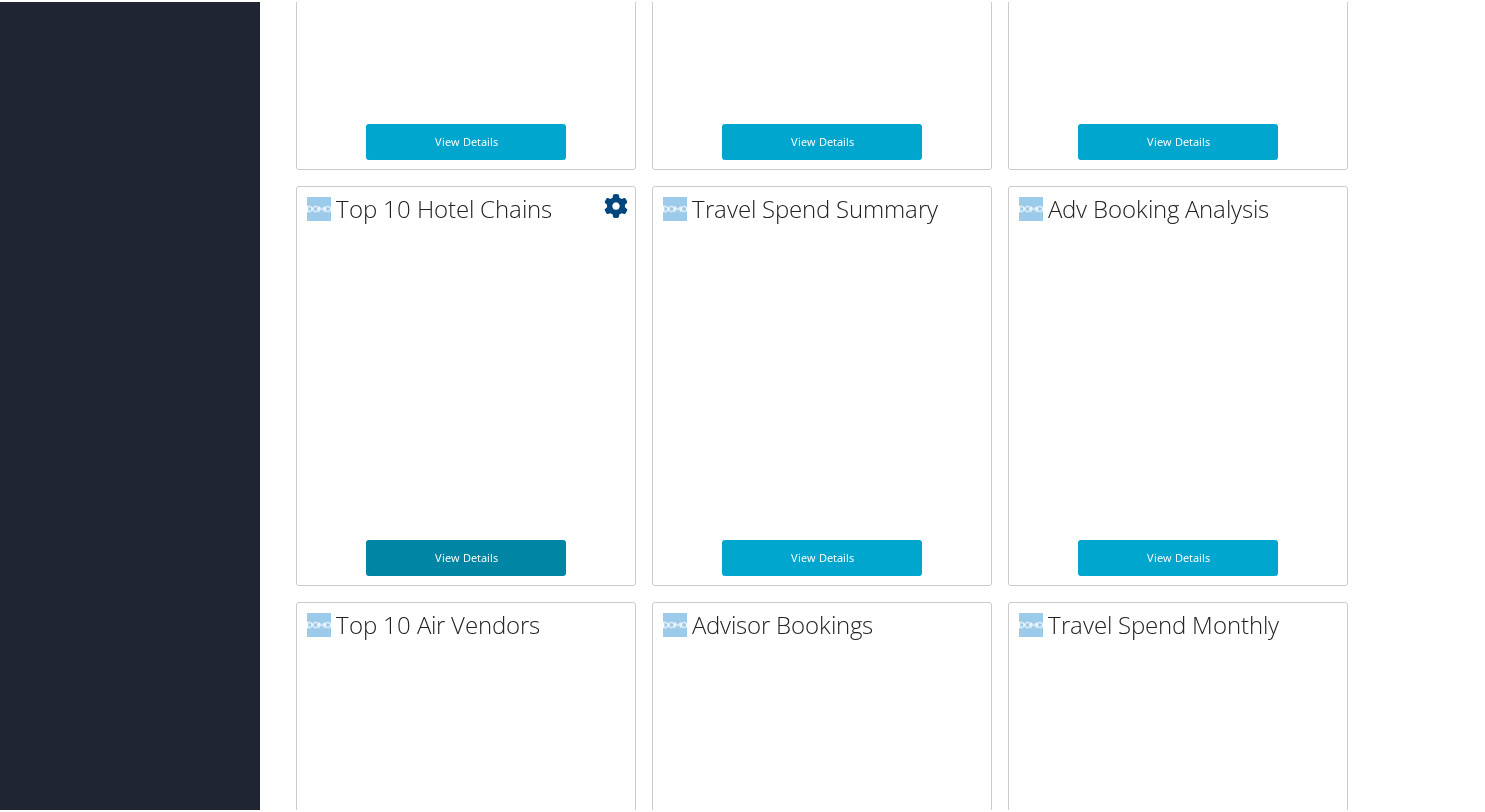 click on "View Details" at bounding box center (466, 556) 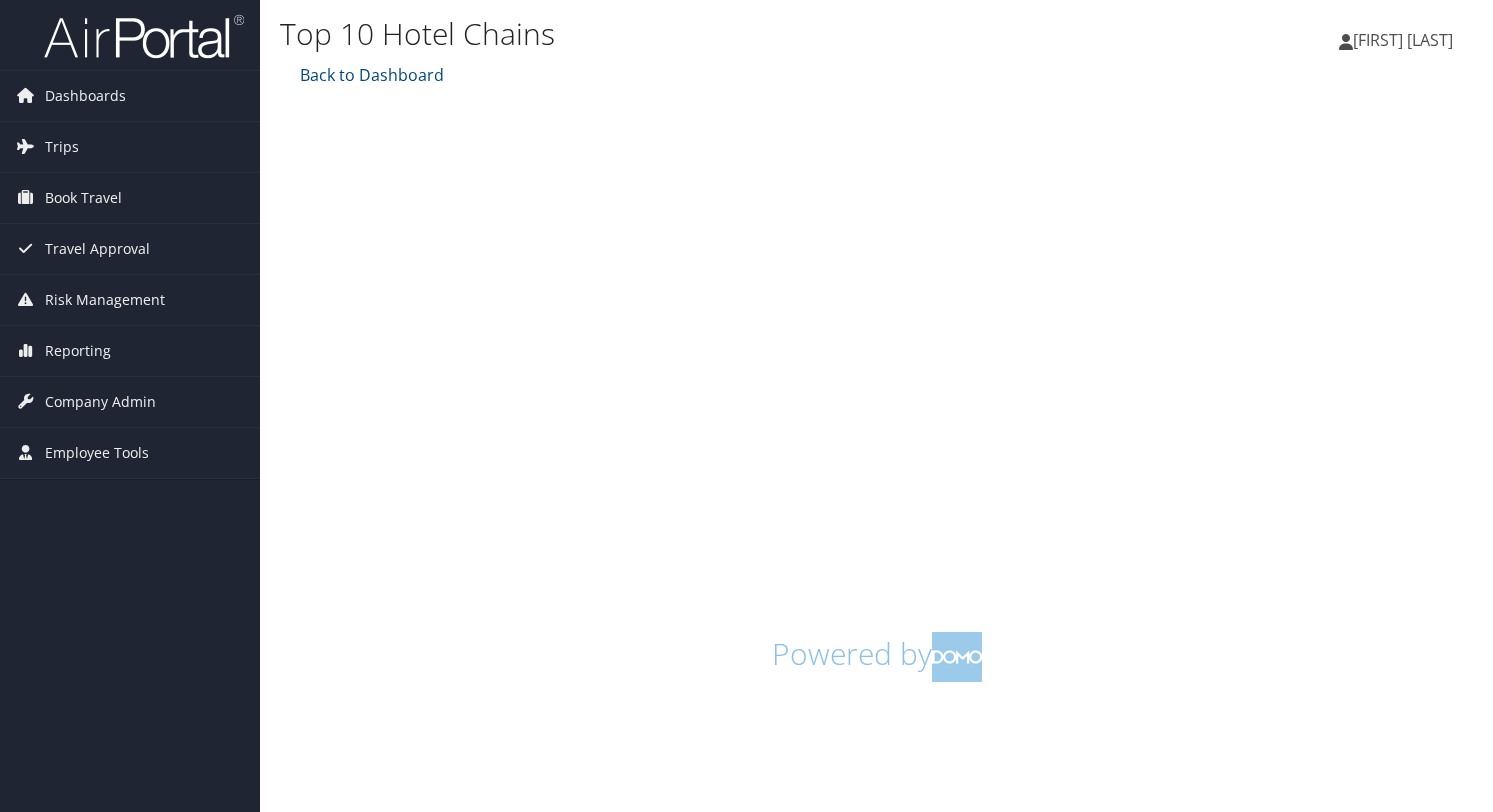 scroll, scrollTop: 0, scrollLeft: 0, axis: both 